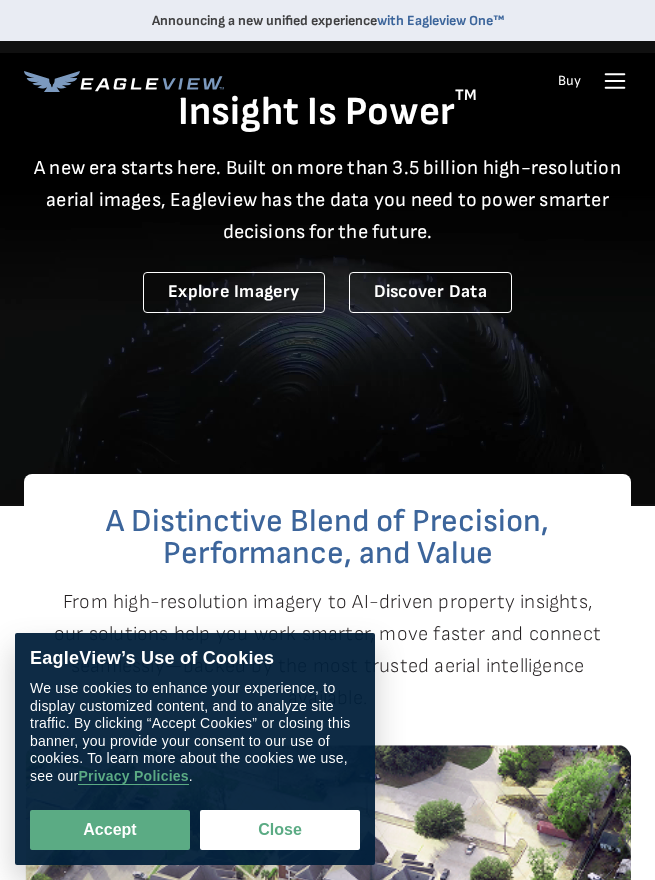 scroll, scrollTop: 0, scrollLeft: 0, axis: both 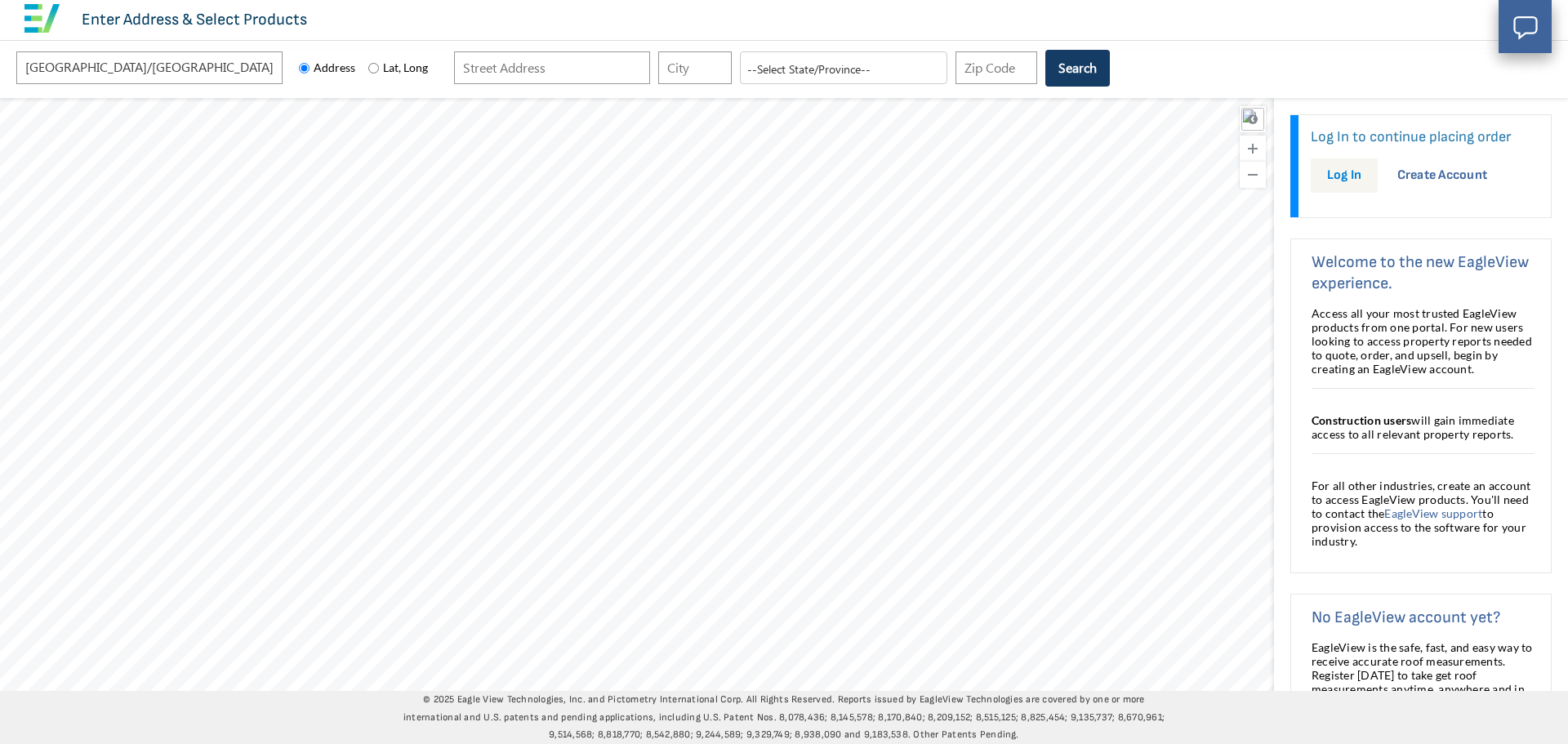 click on "Log In" at bounding box center [1344, 175] 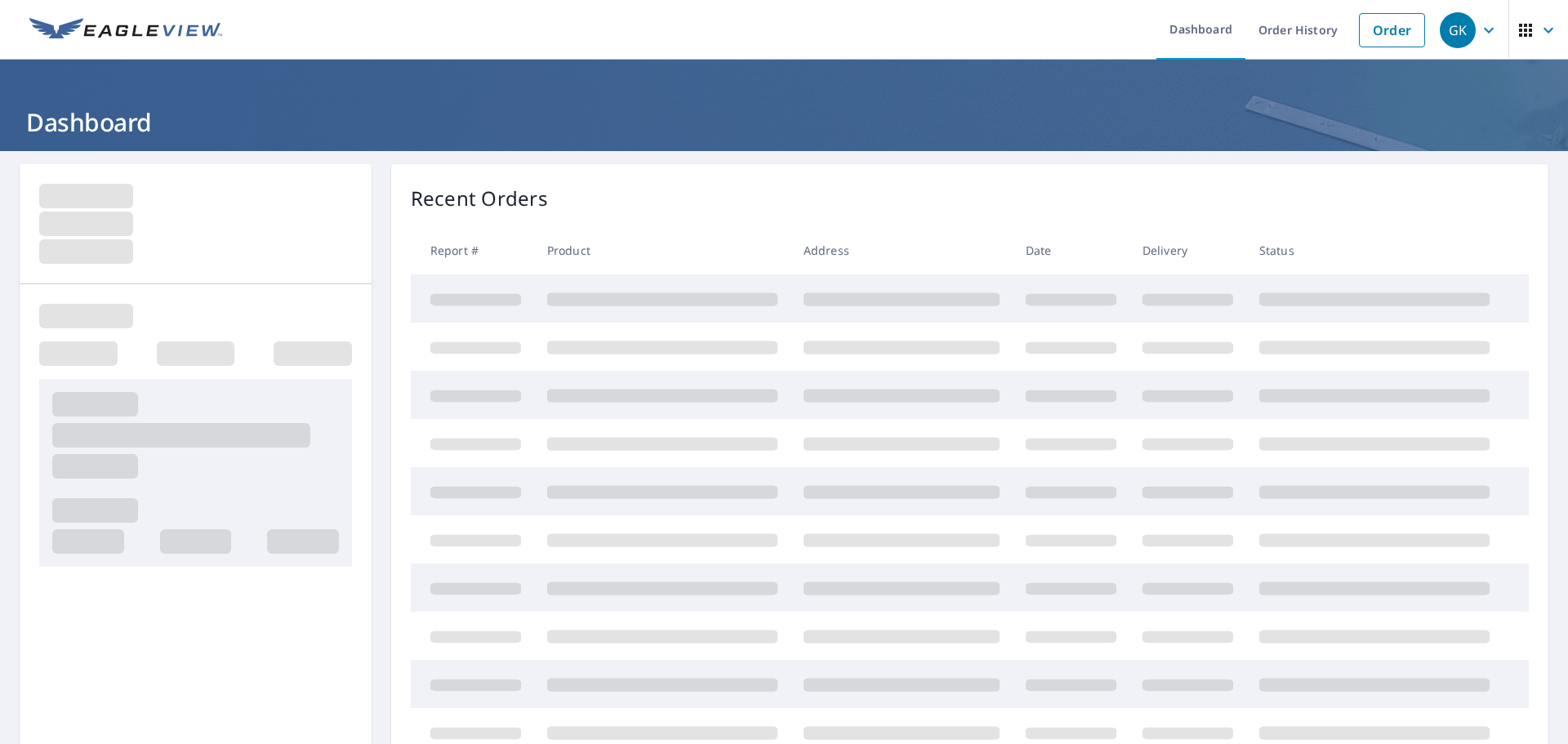 scroll, scrollTop: 0, scrollLeft: 0, axis: both 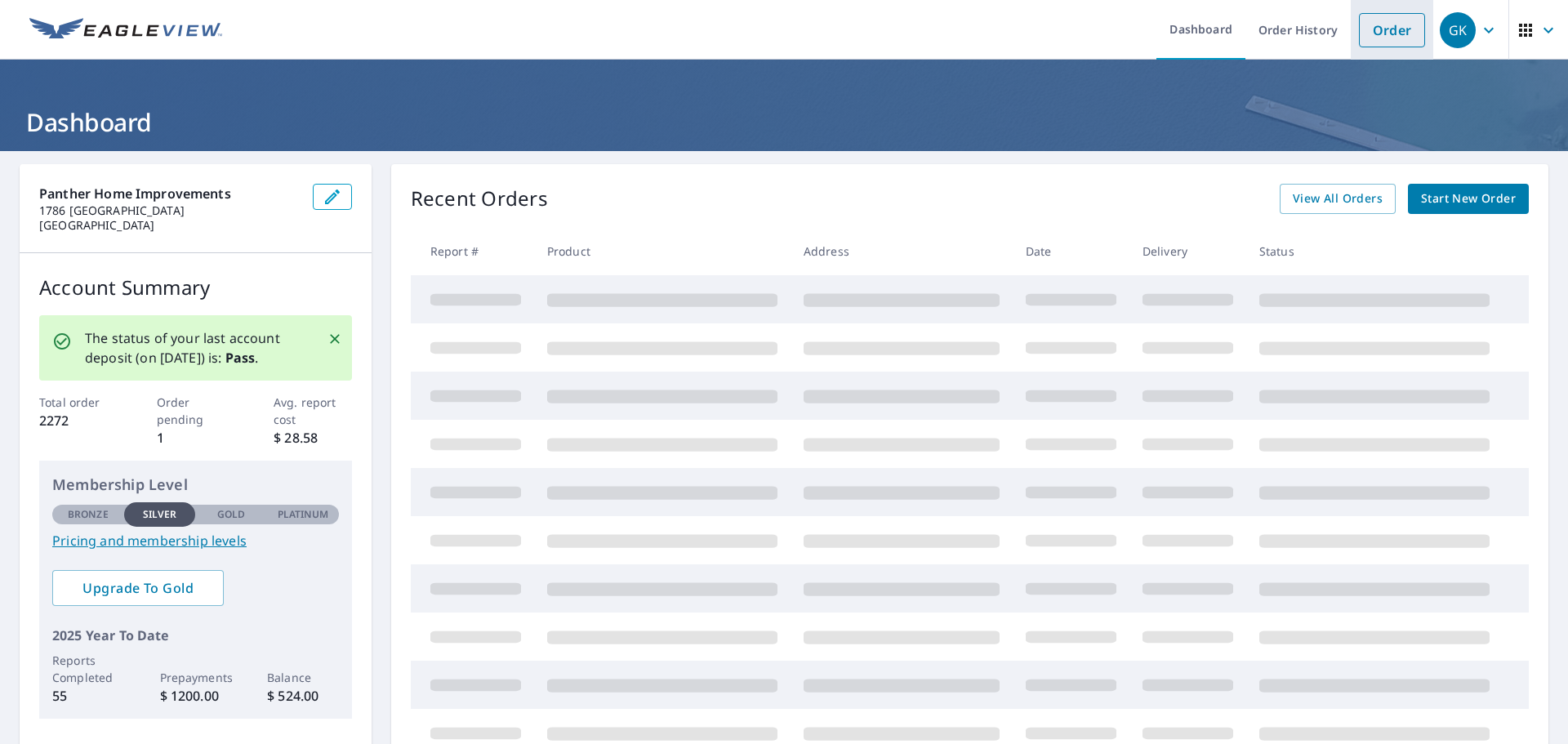 click on "Order" at bounding box center (1392, 30) 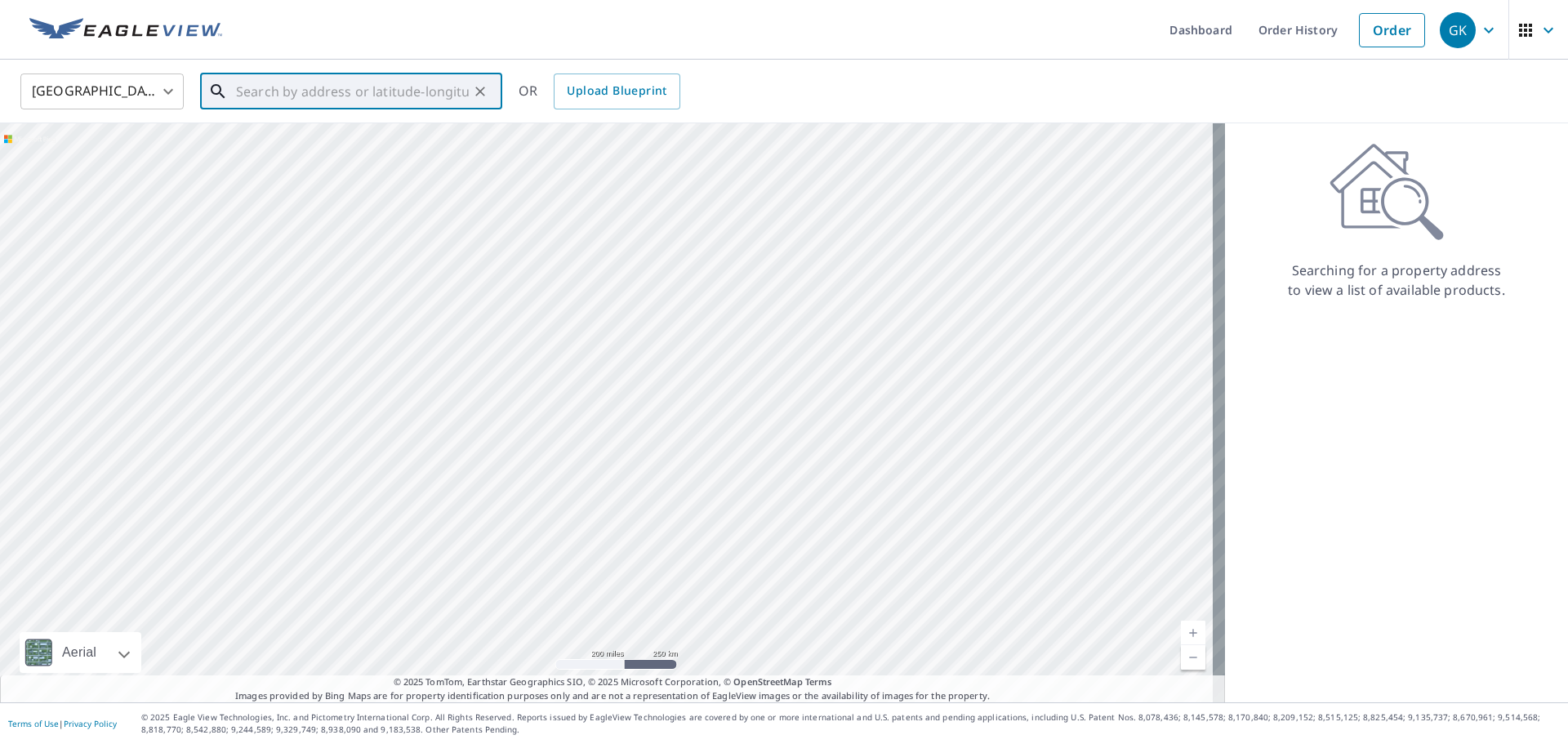 click at bounding box center (352, 91) 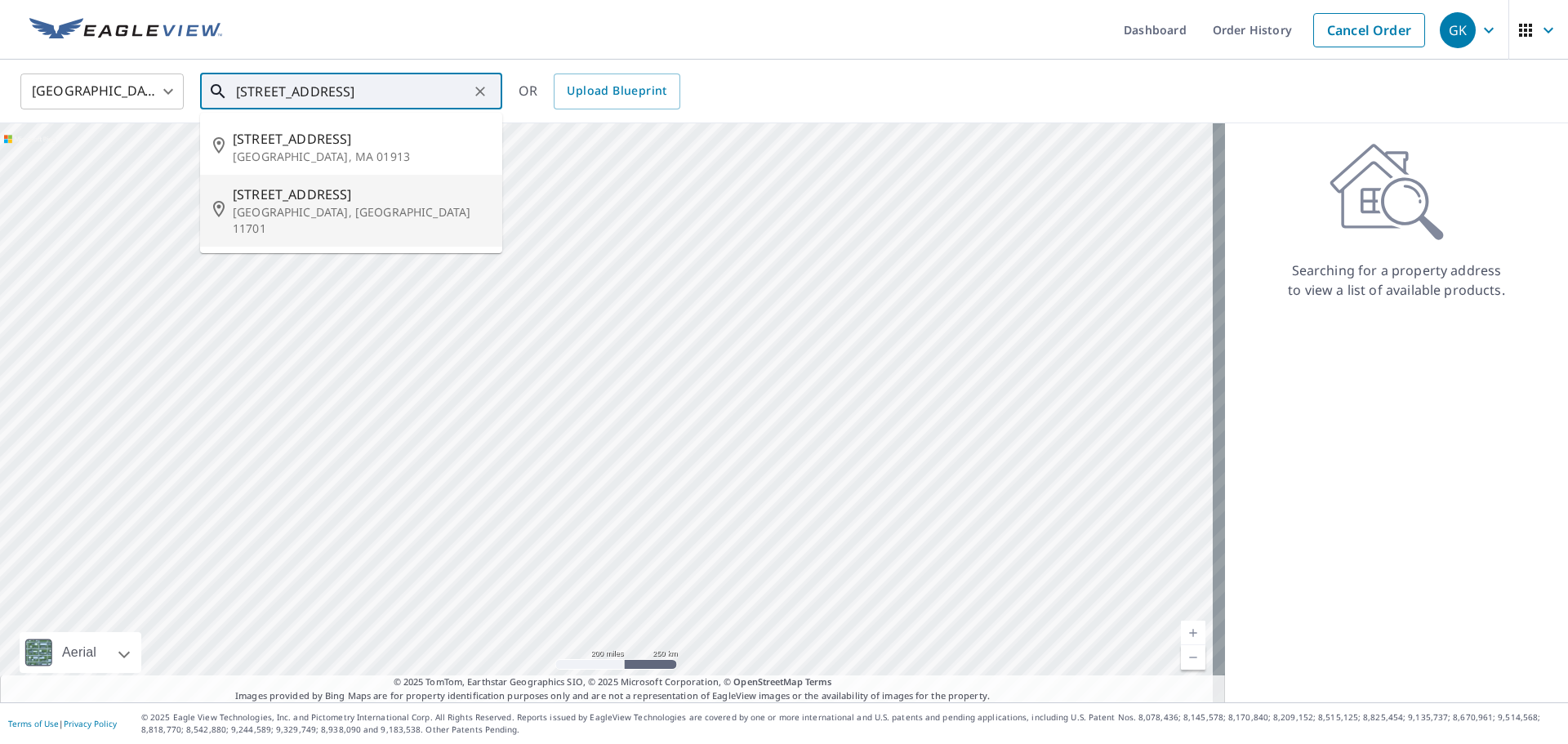 click on "Amityville, NY 11701" at bounding box center (361, 221) 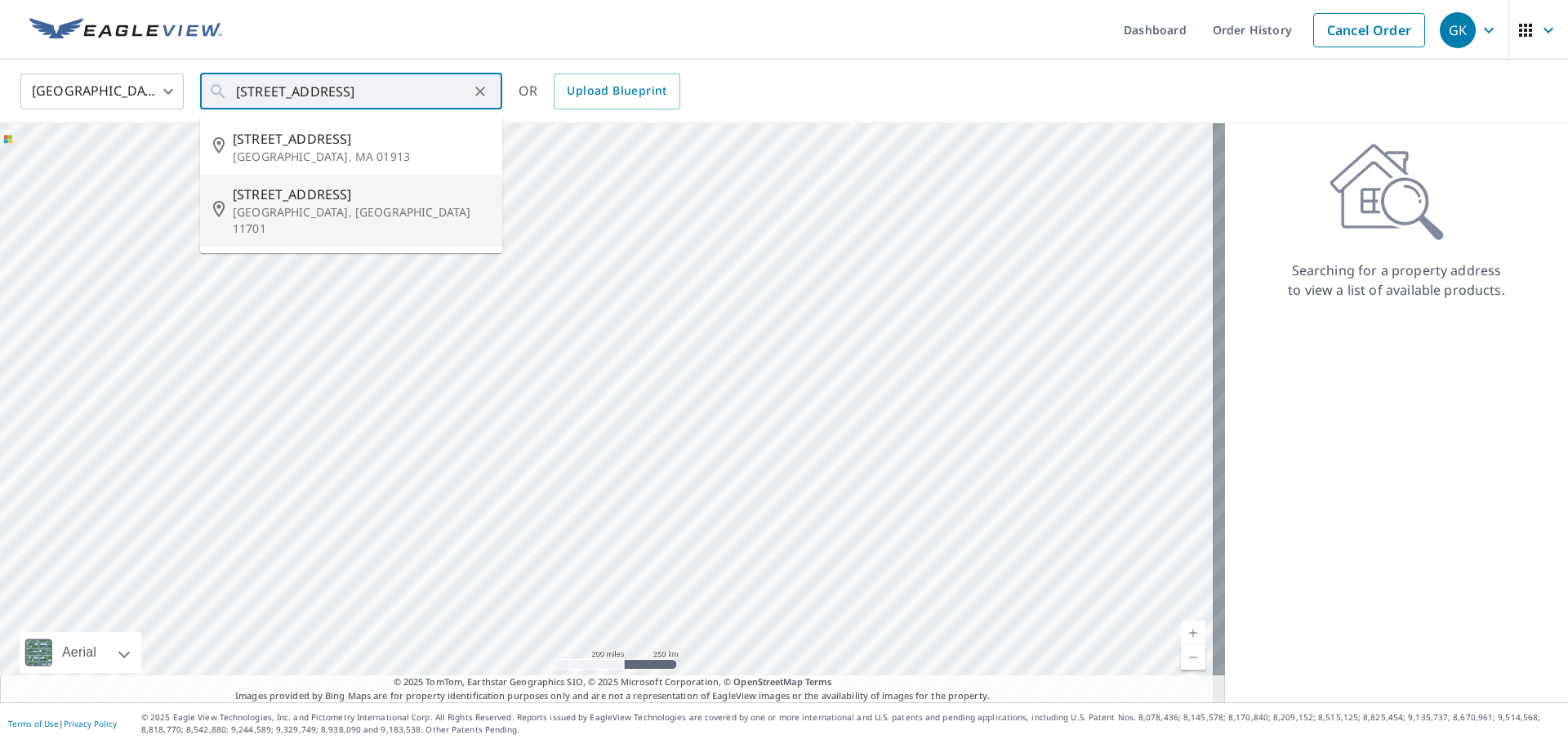 type on "85 Cedar St Amityville, NY 11701" 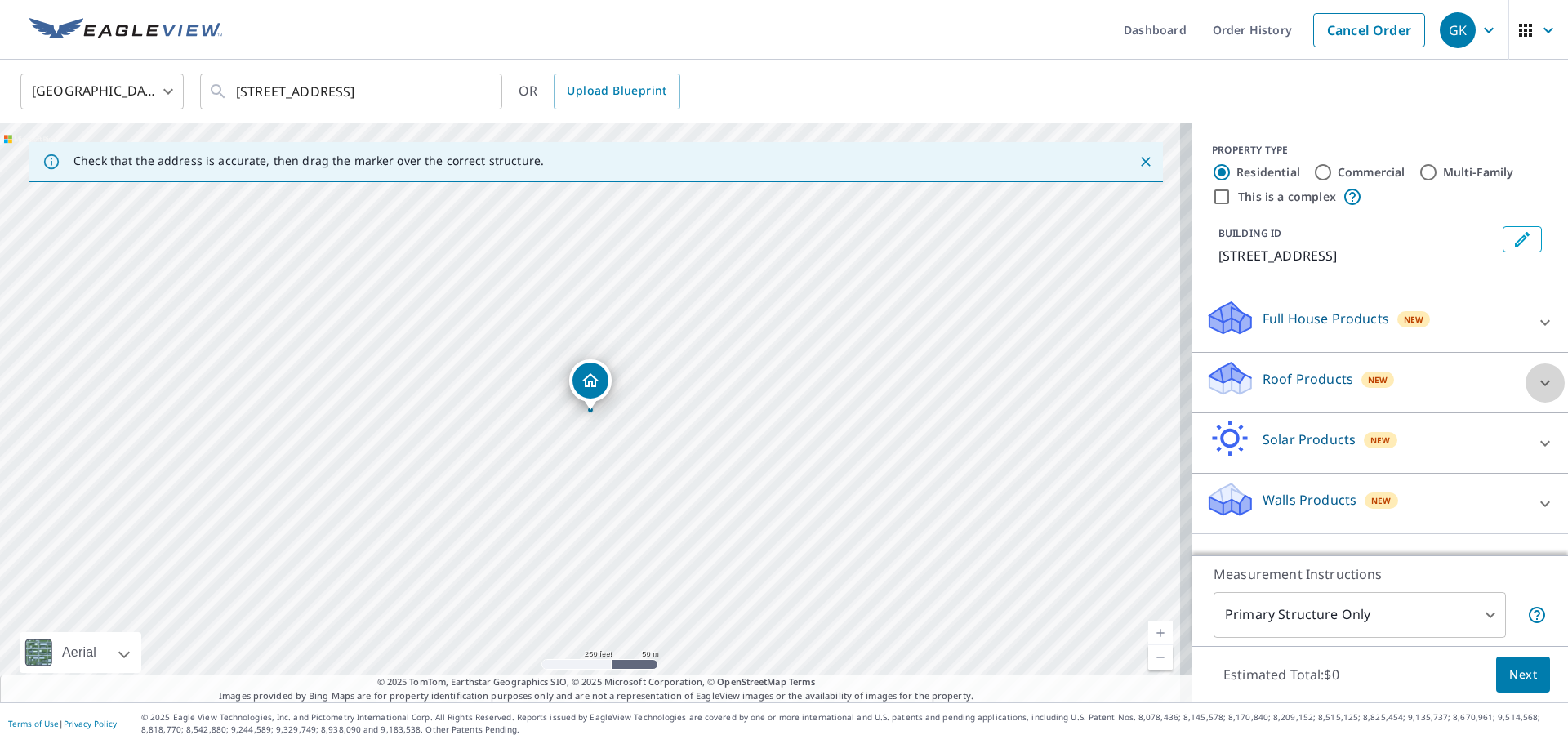 click 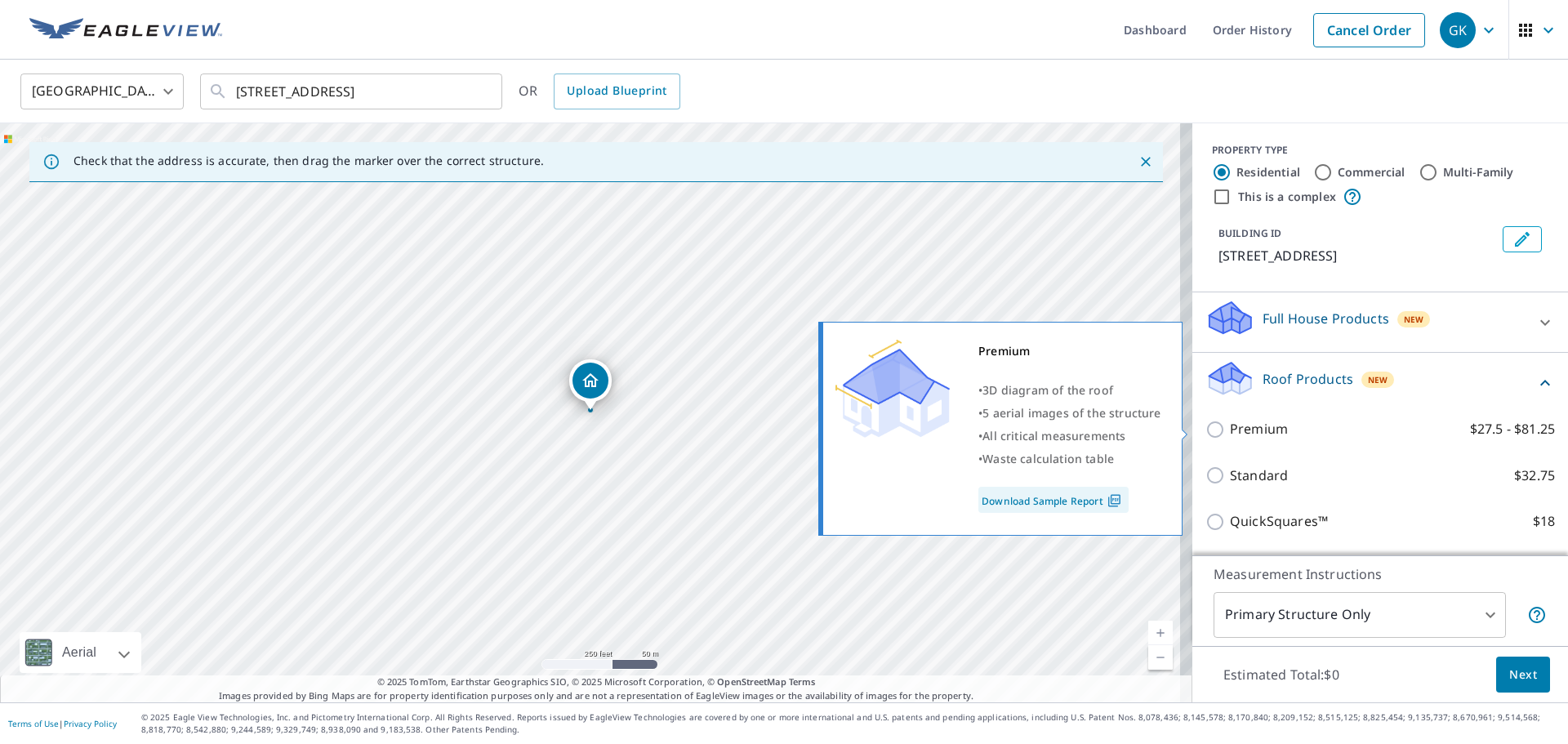 click on "Premium $27.5 - $81.25" at bounding box center [1218, 430] 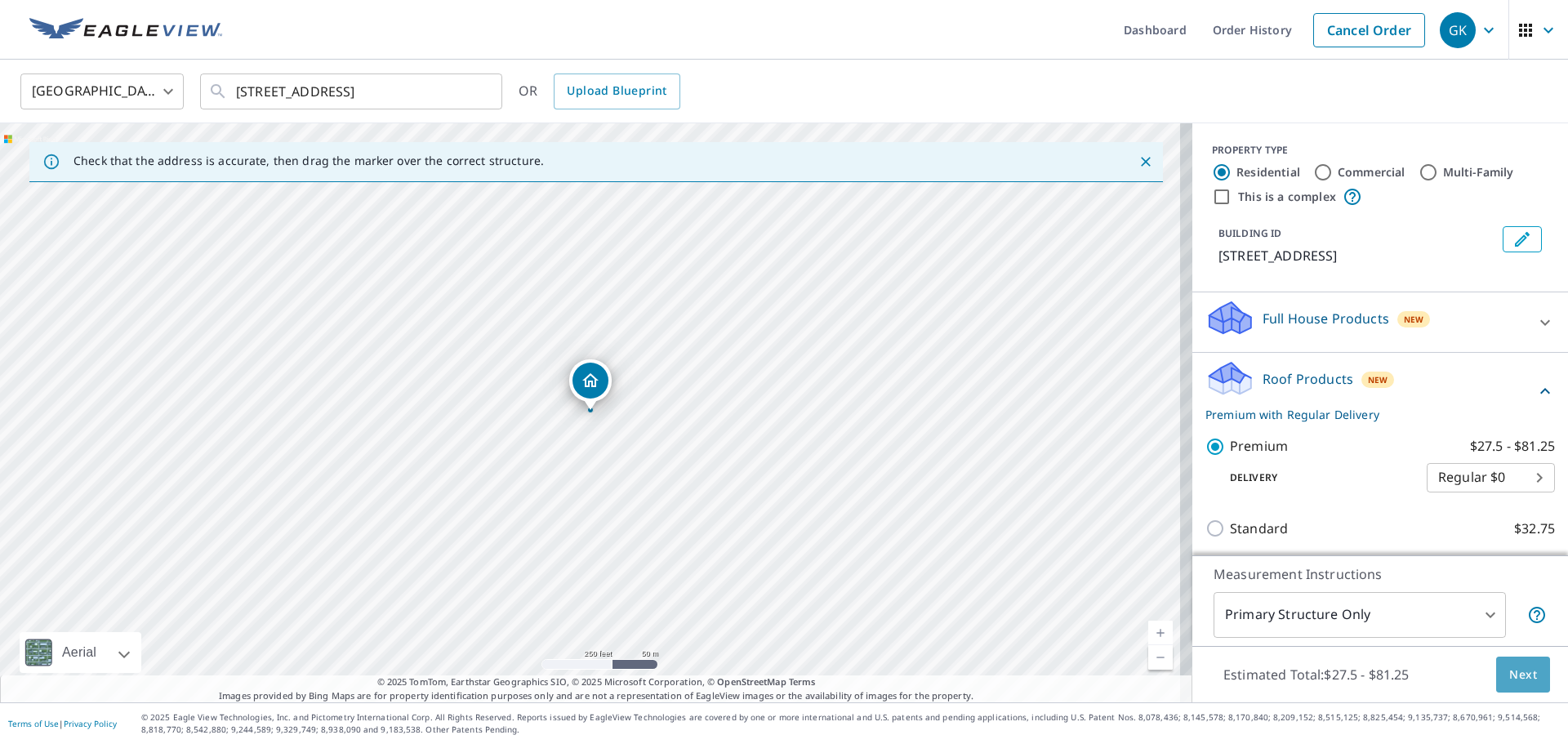 click on "Next" at bounding box center (1523, 675) 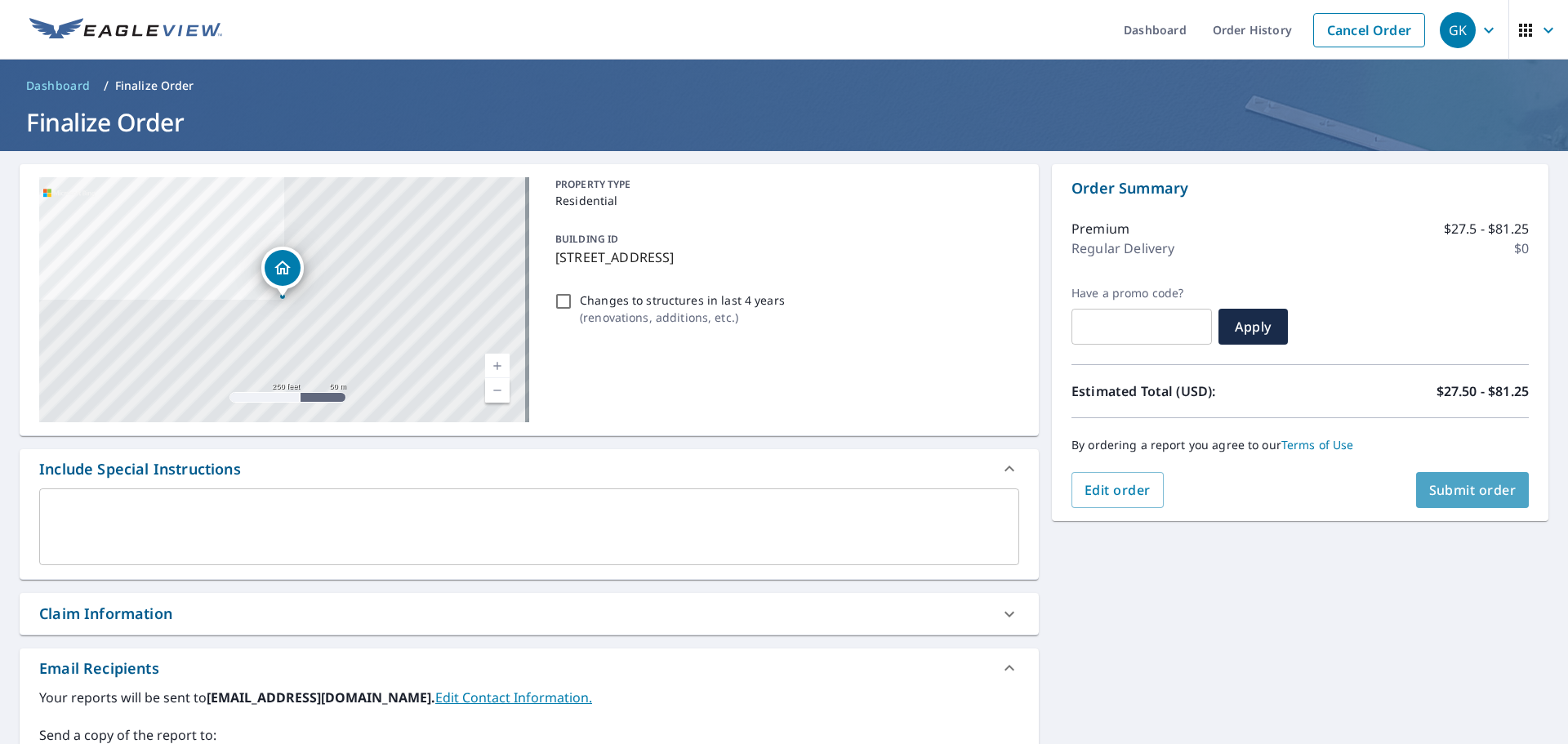click on "Submit order" at bounding box center (1472, 490) 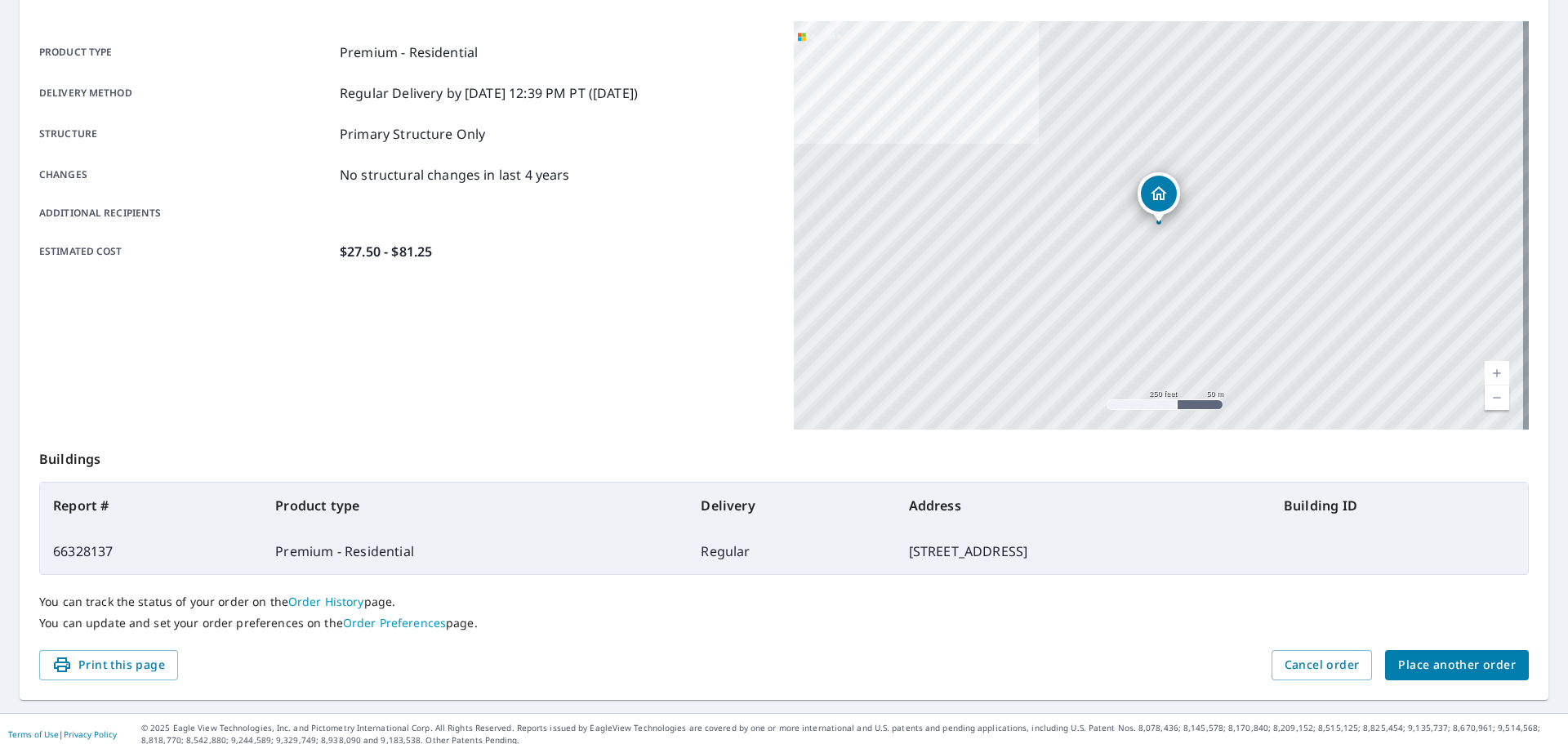scroll, scrollTop: 217, scrollLeft: 0, axis: vertical 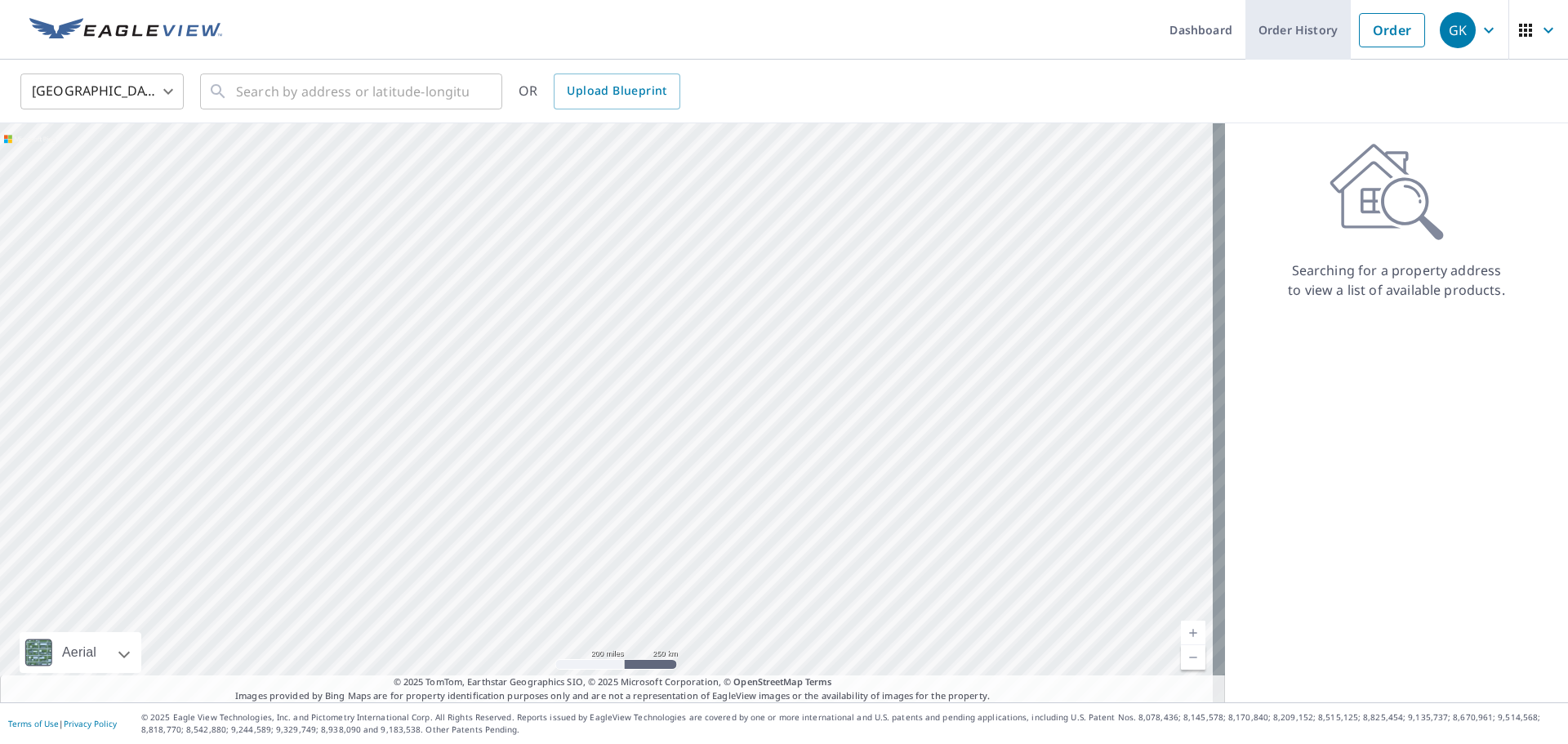 click on "Order History" at bounding box center [1298, 29] 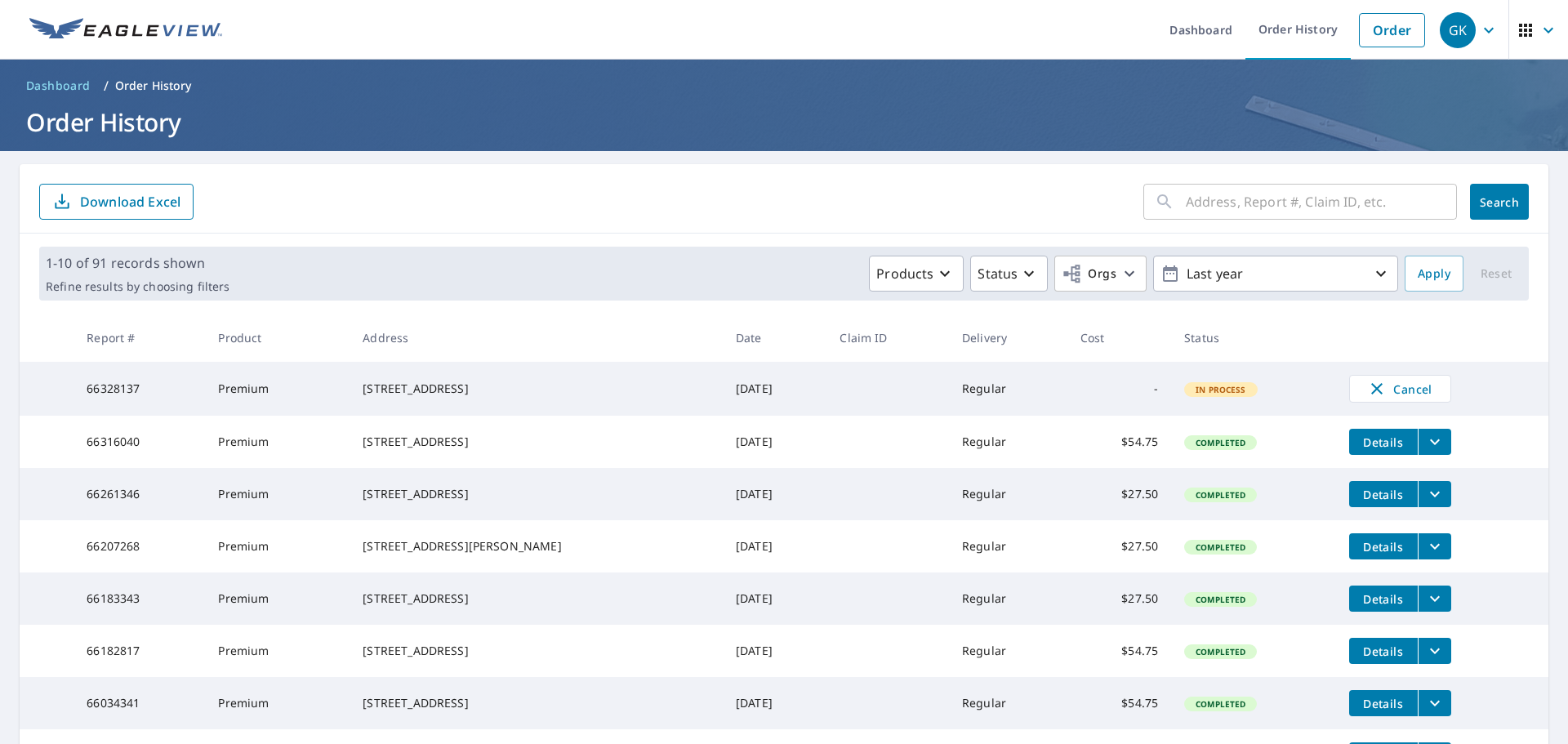 click on "85 Cedar St
Amityville, NY 11701" at bounding box center [536, 389] 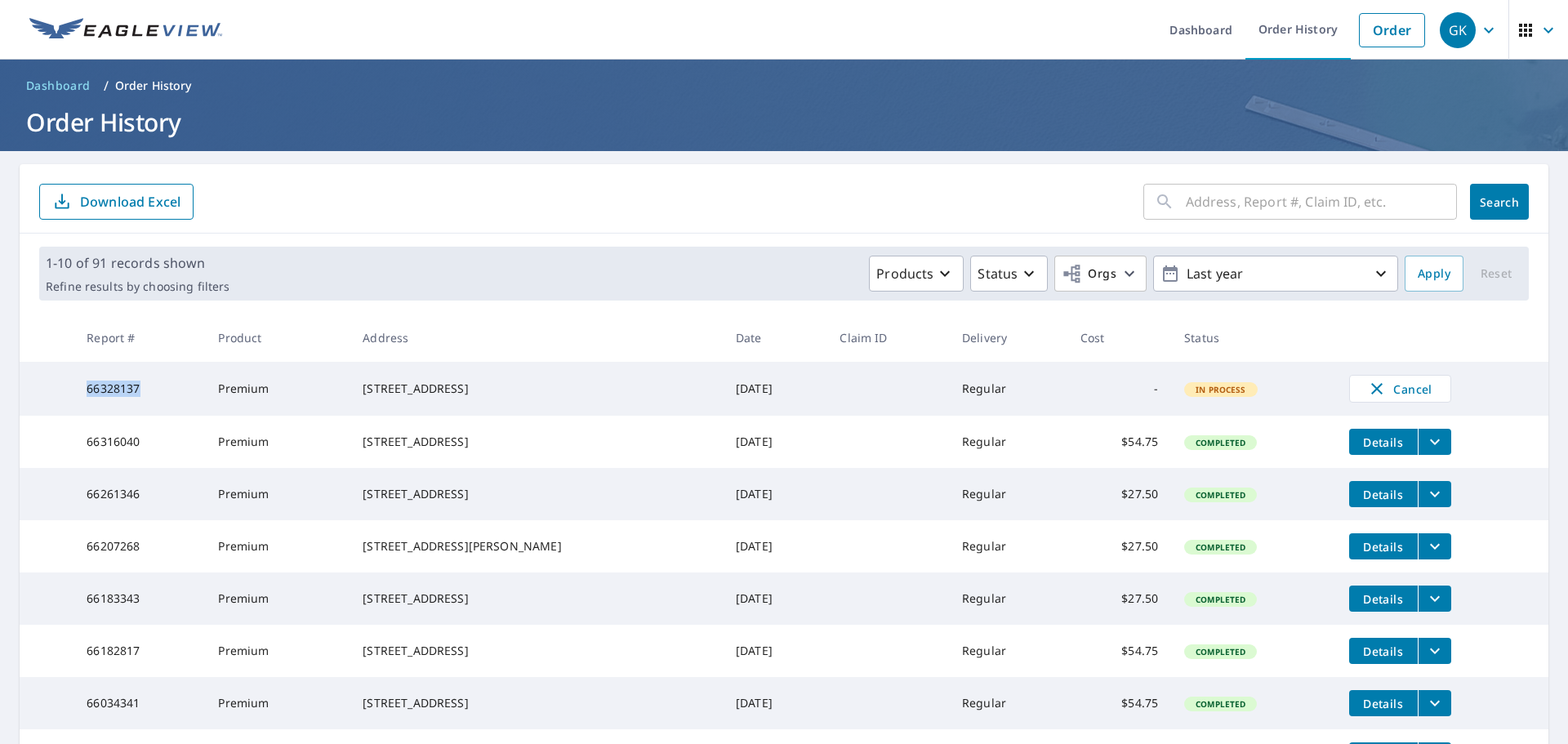 click on "66328137" at bounding box center [139, 389] 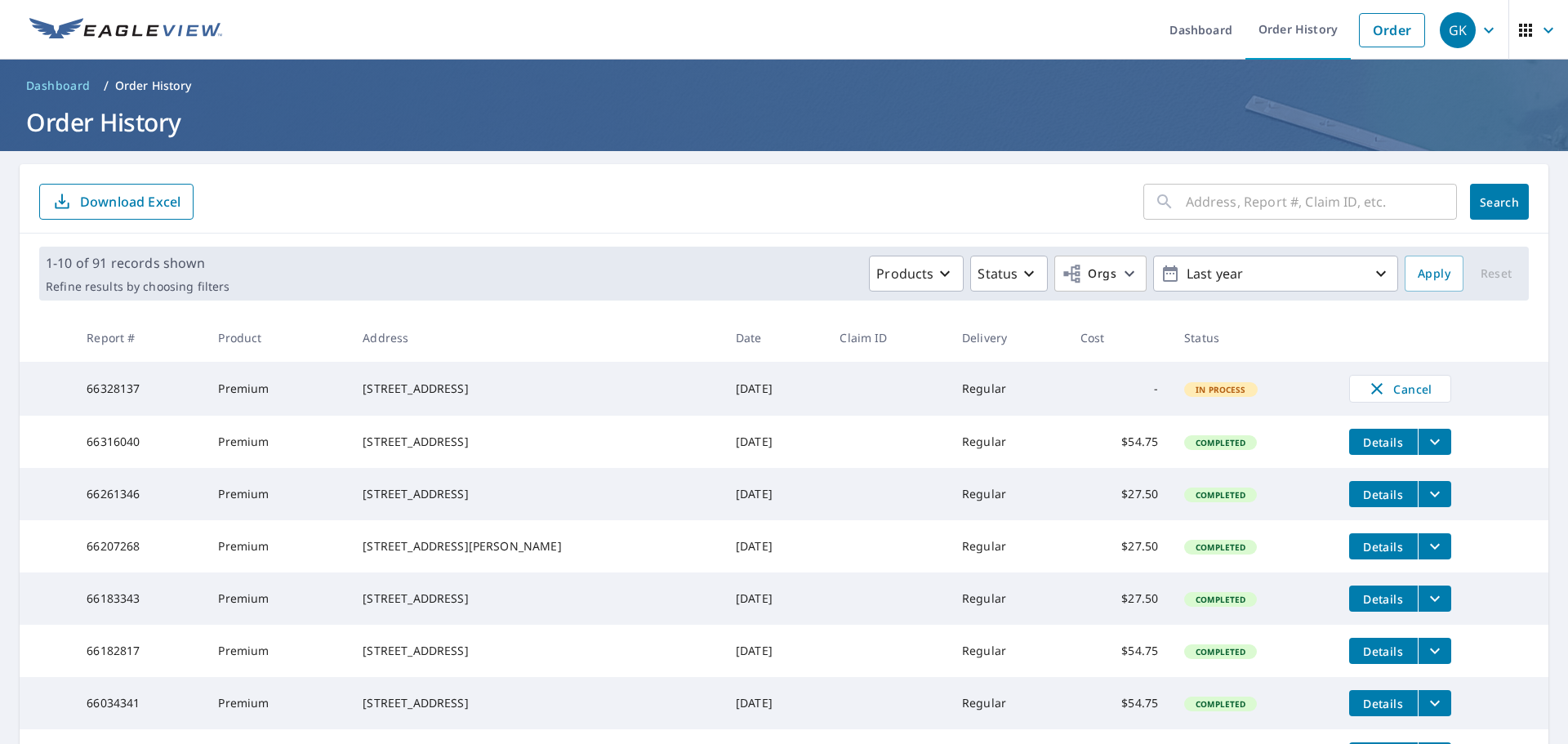 click at bounding box center (1321, 202) 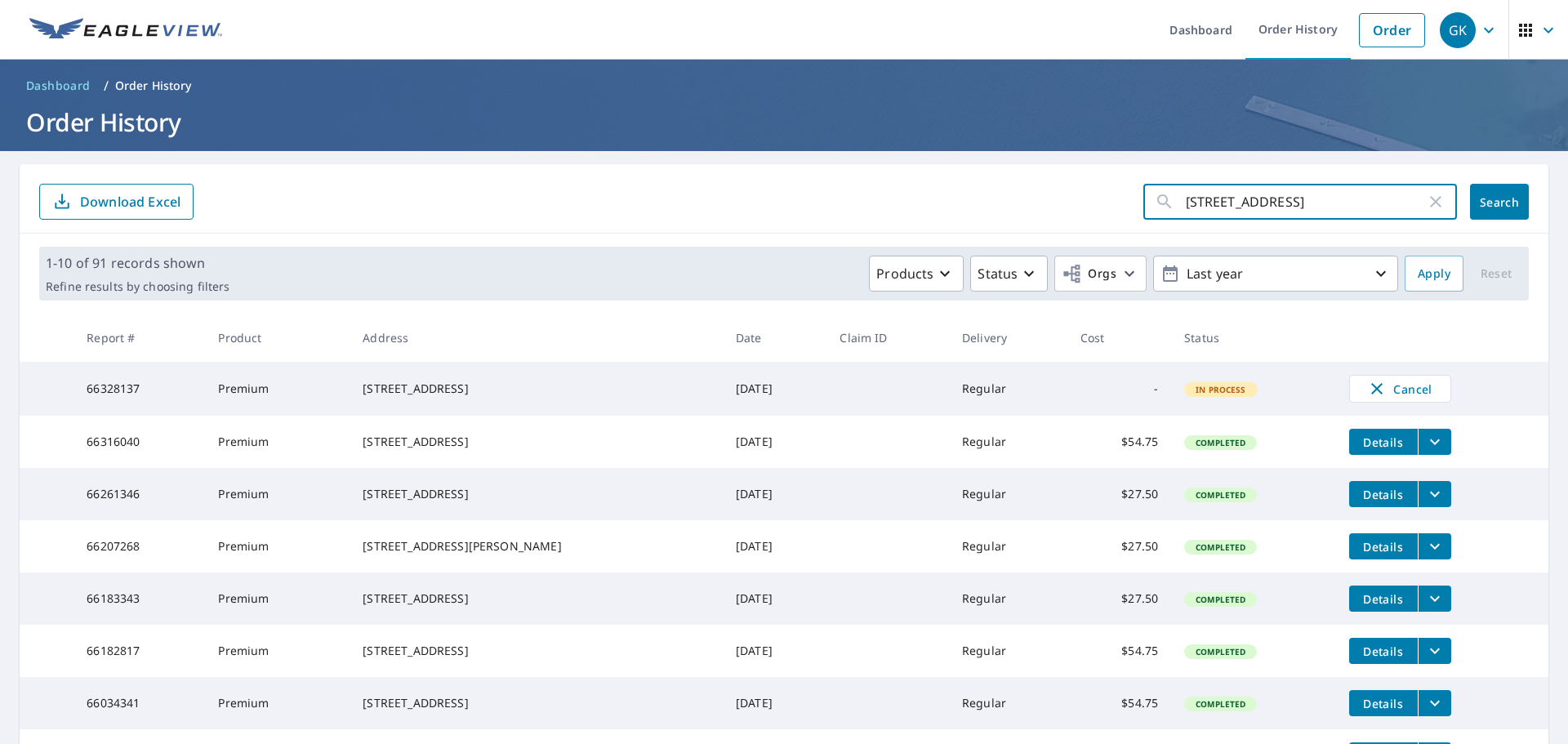 type on "85 cedar st" 